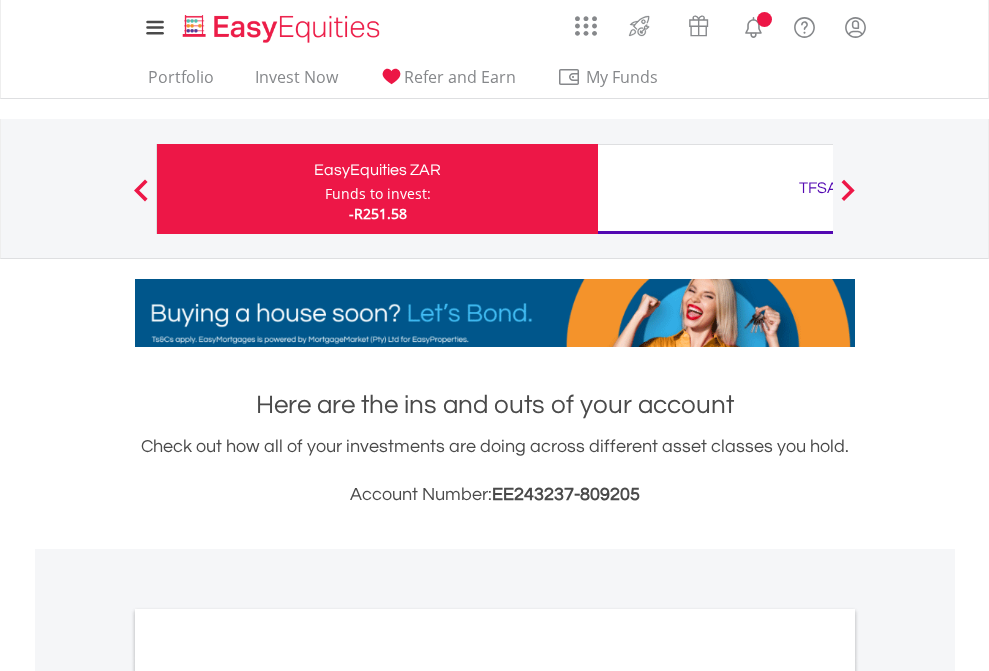 scroll, scrollTop: 0, scrollLeft: 0, axis: both 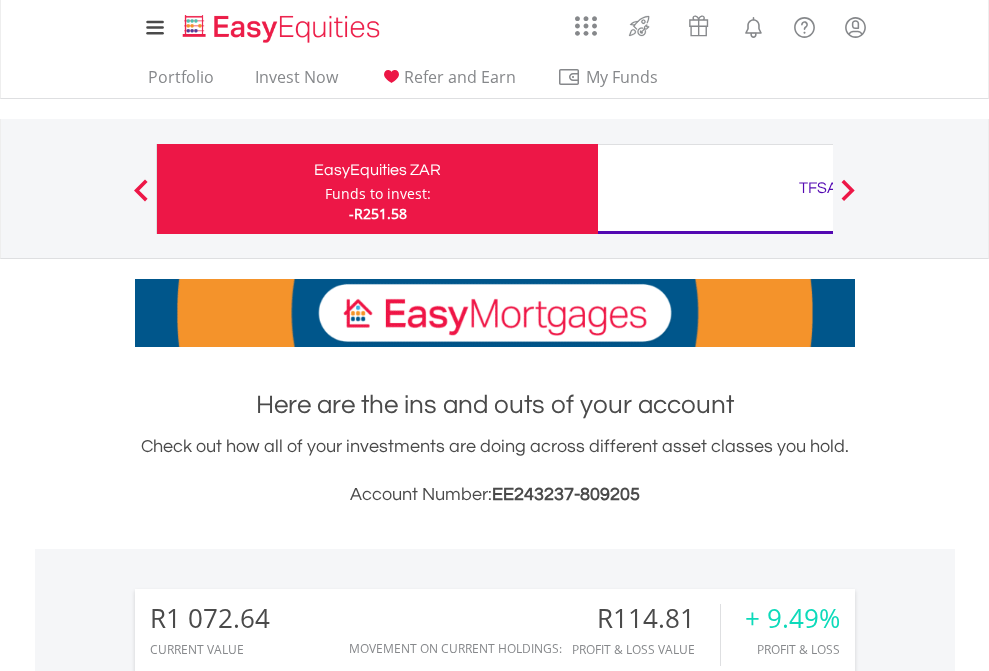 click on "Funds to invest:" at bounding box center (378, 194) 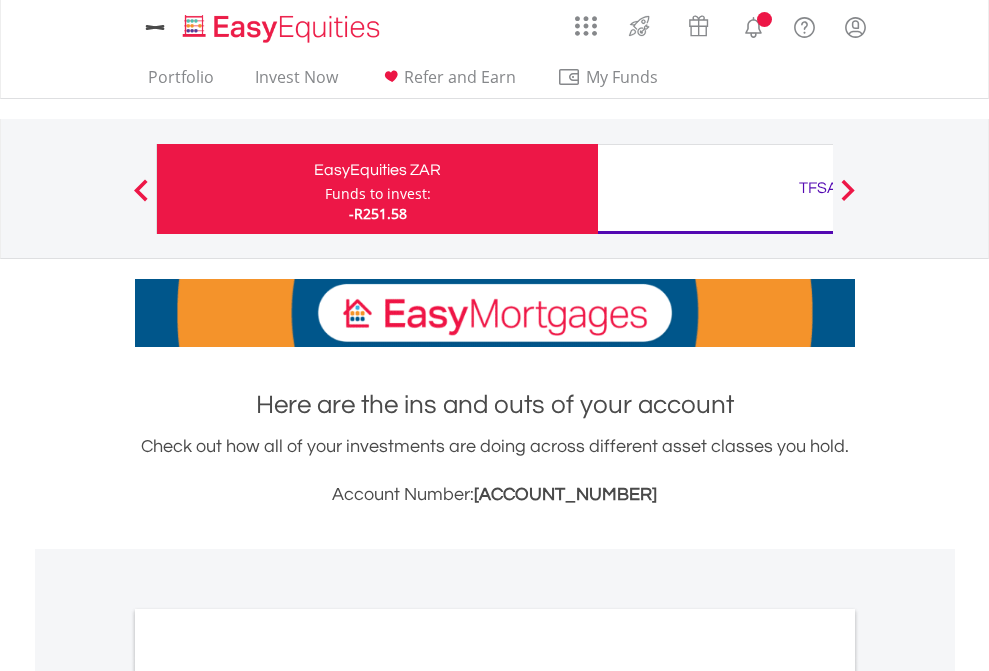 scroll, scrollTop: 0, scrollLeft: 0, axis: both 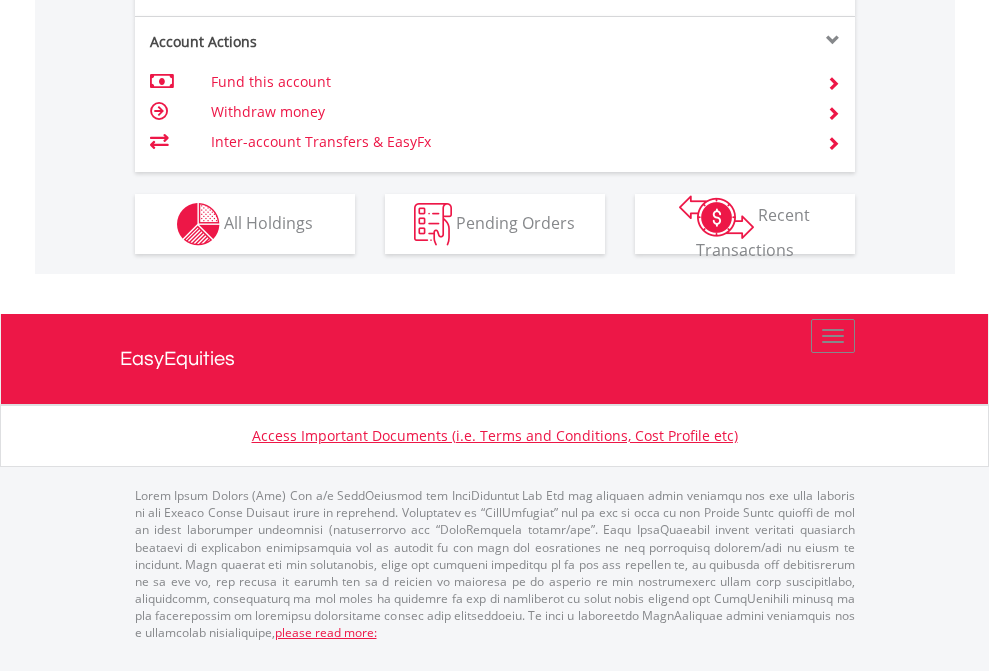click on "Investment types" at bounding box center (706, -337) 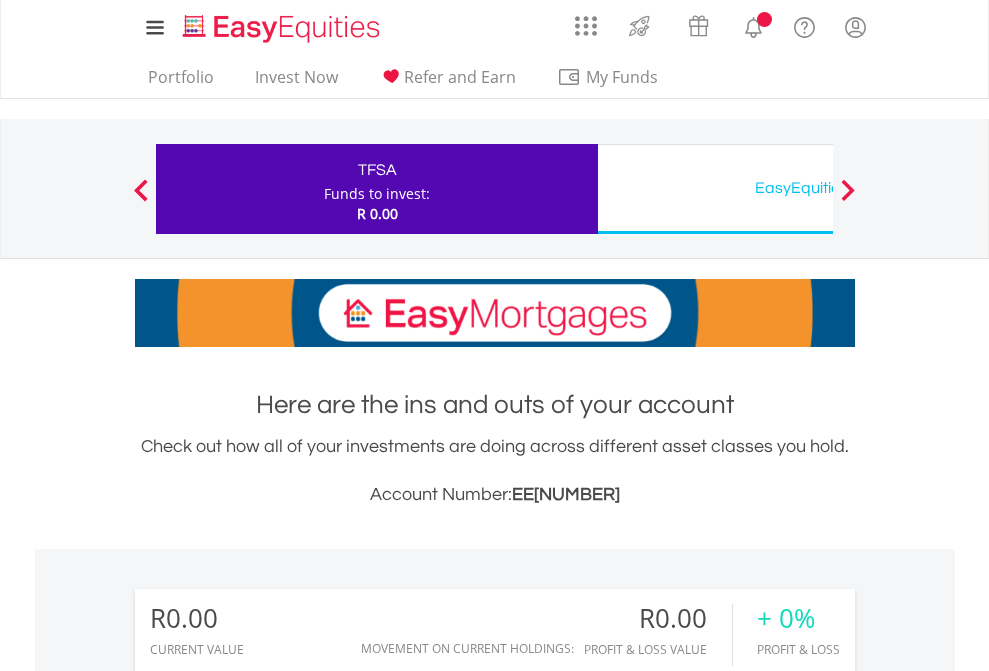 scroll, scrollTop: 0, scrollLeft: 0, axis: both 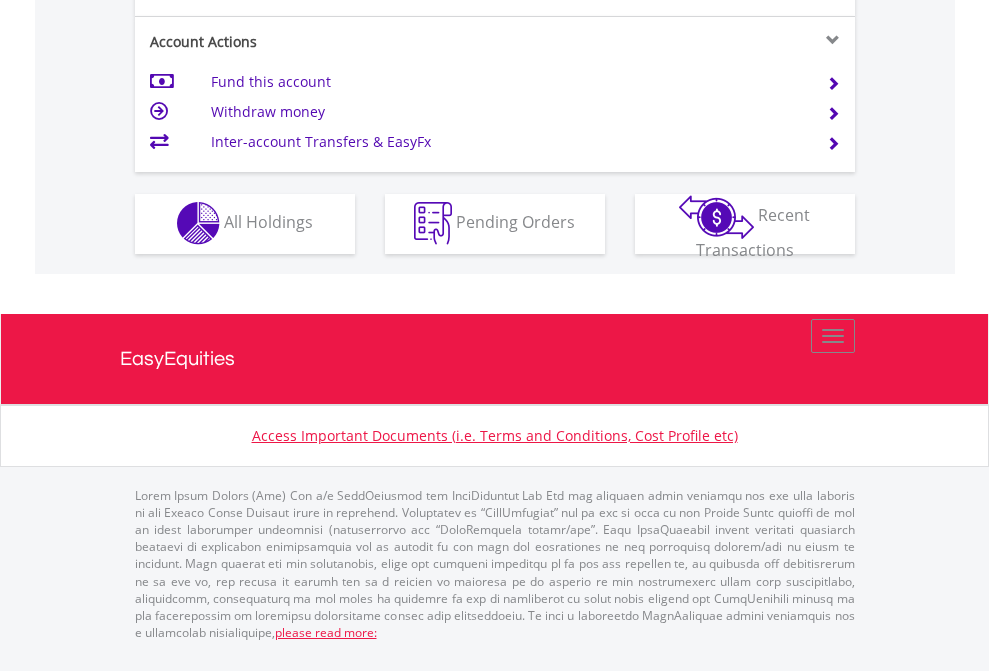 click on "Investment types" at bounding box center (706, -353) 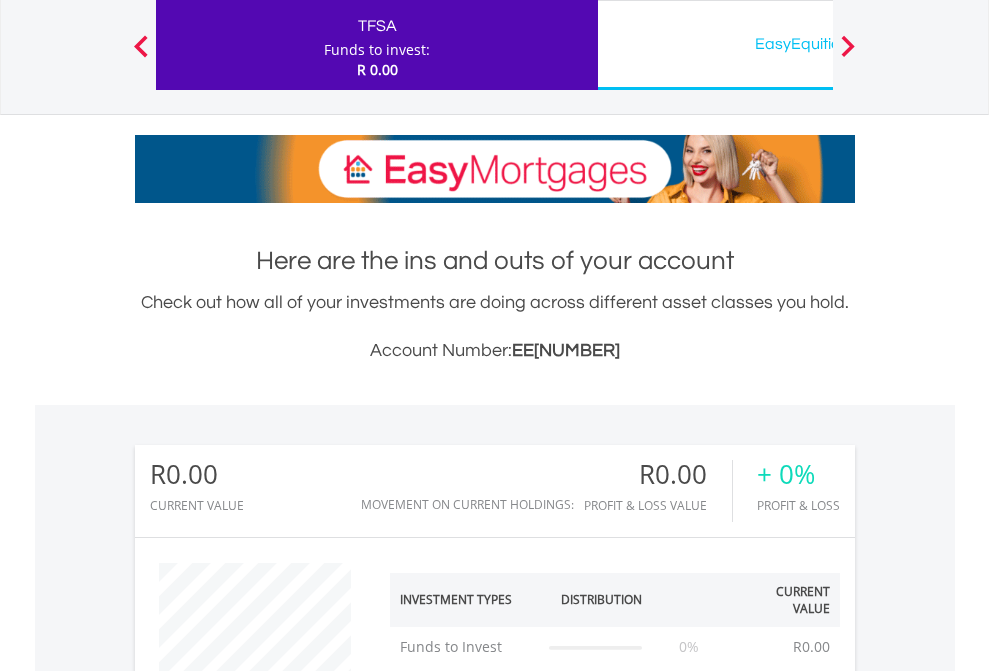 click on "EasyEquities USD" at bounding box center (818, 44) 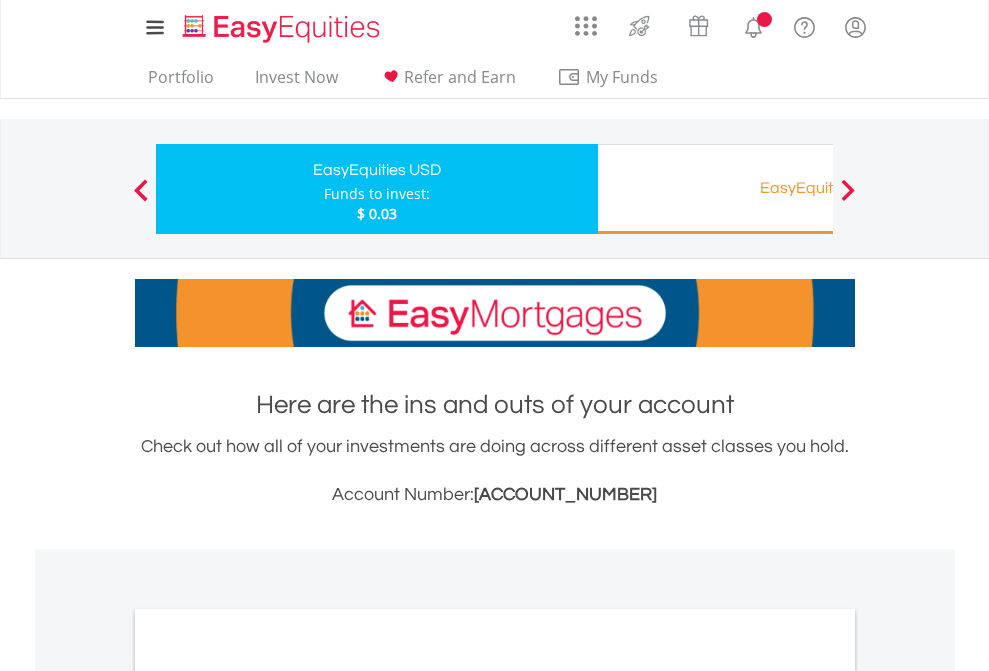 scroll, scrollTop: 0, scrollLeft: 0, axis: both 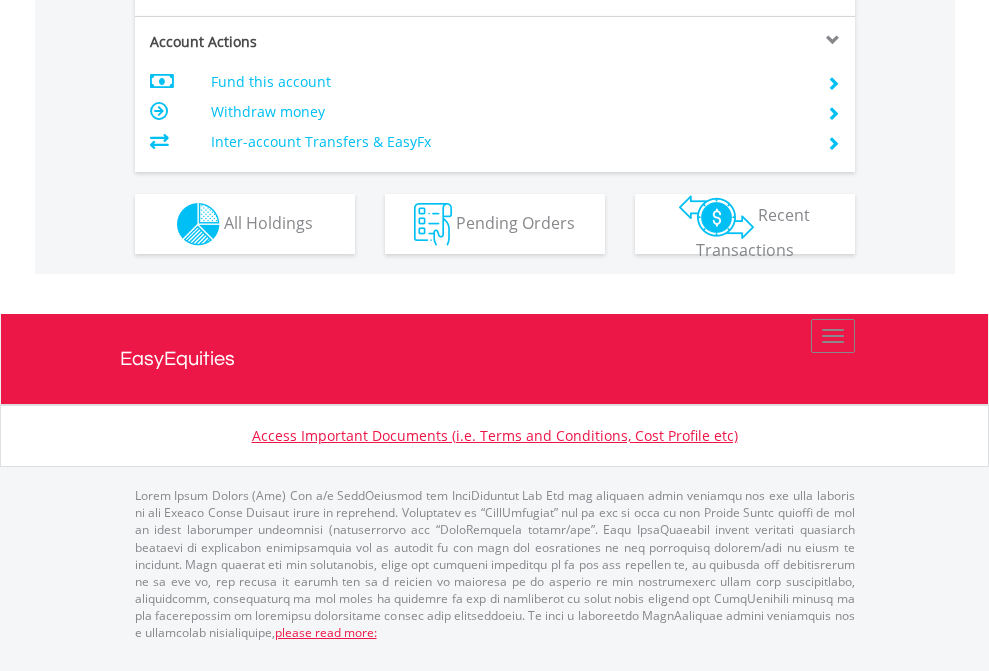click on "Investment types" at bounding box center (706, -337) 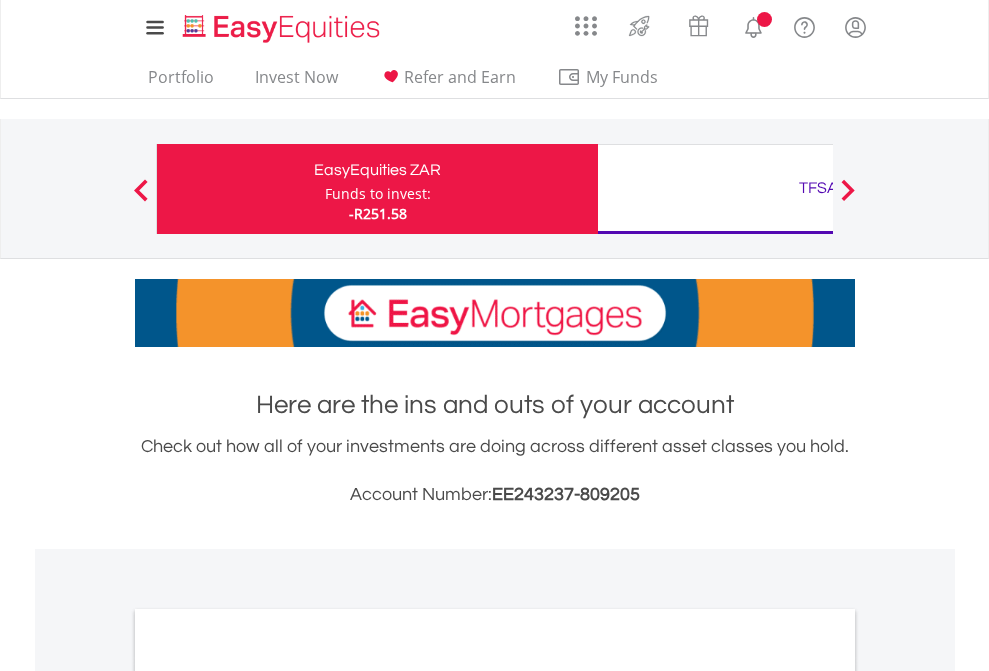 scroll, scrollTop: 0, scrollLeft: 0, axis: both 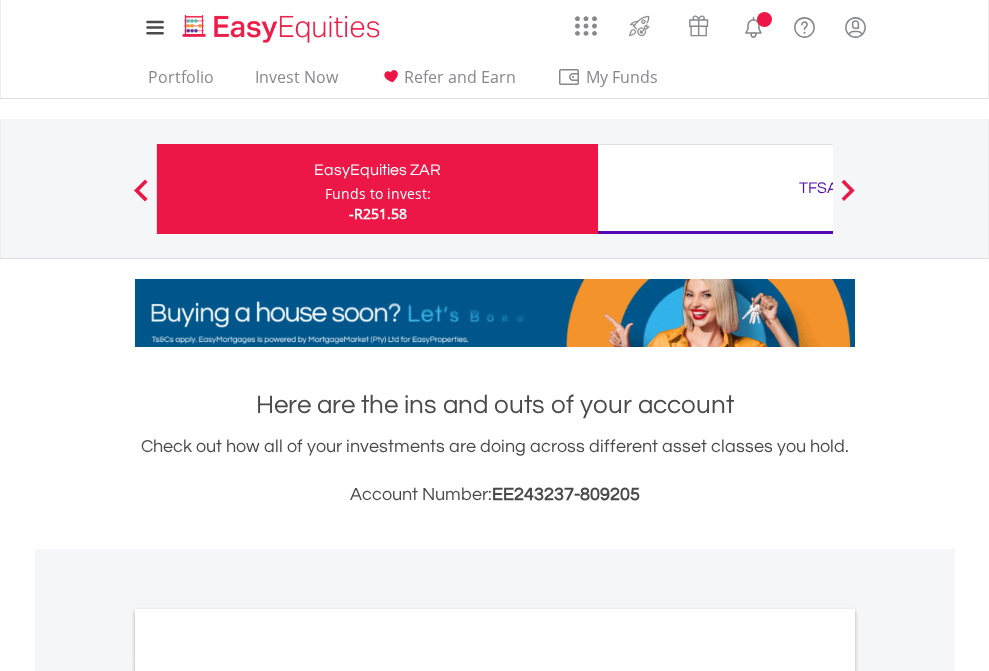 click on "All Holdings" at bounding box center (268, 1096) 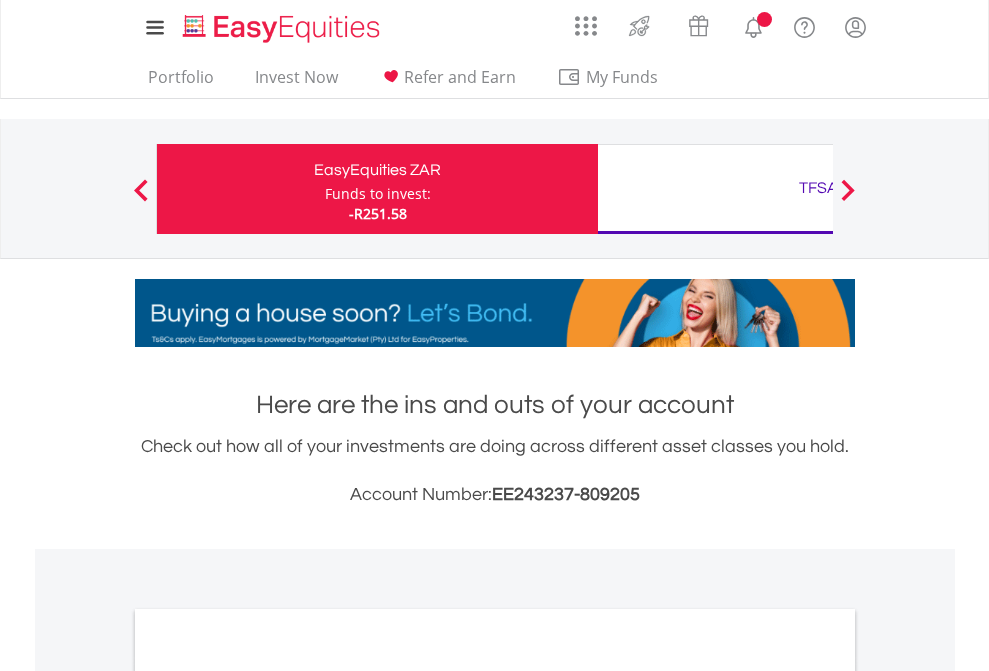 scroll, scrollTop: 1202, scrollLeft: 0, axis: vertical 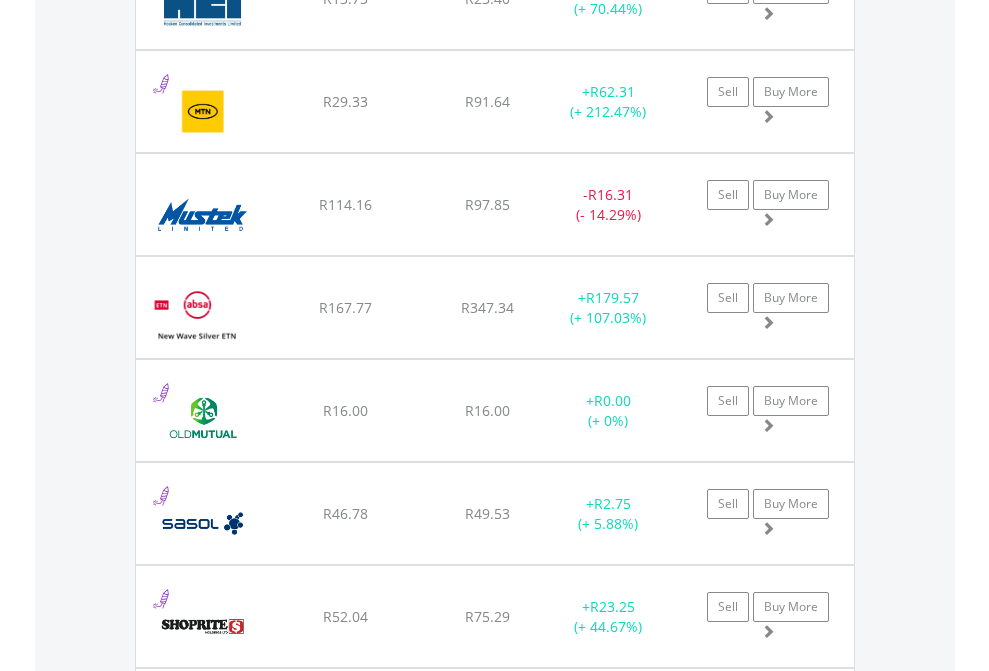 click on "TFSA" at bounding box center (818, -2076) 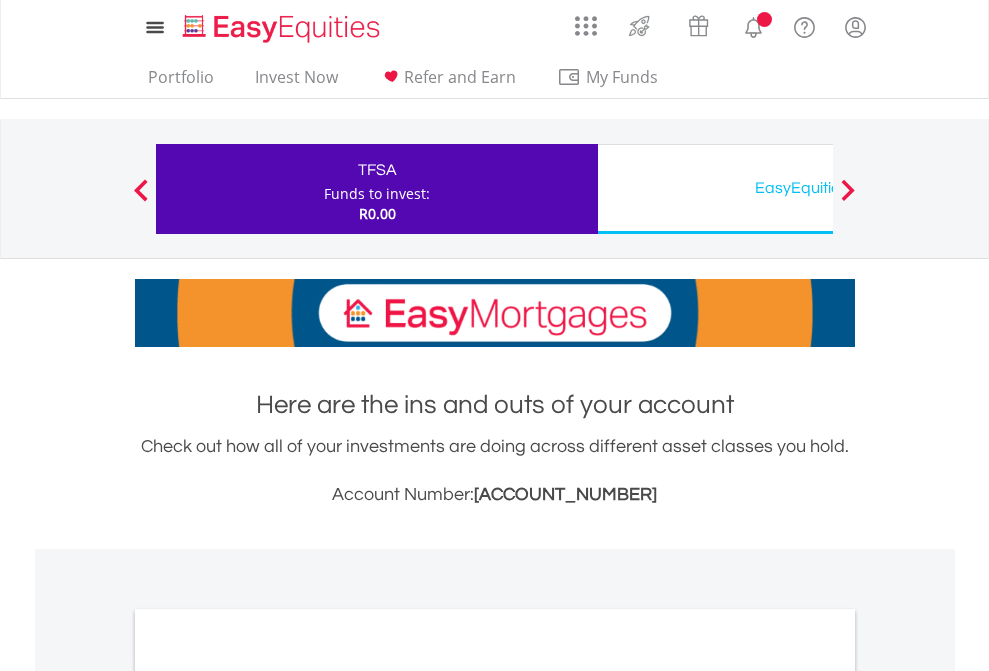 scroll, scrollTop: 1202, scrollLeft: 0, axis: vertical 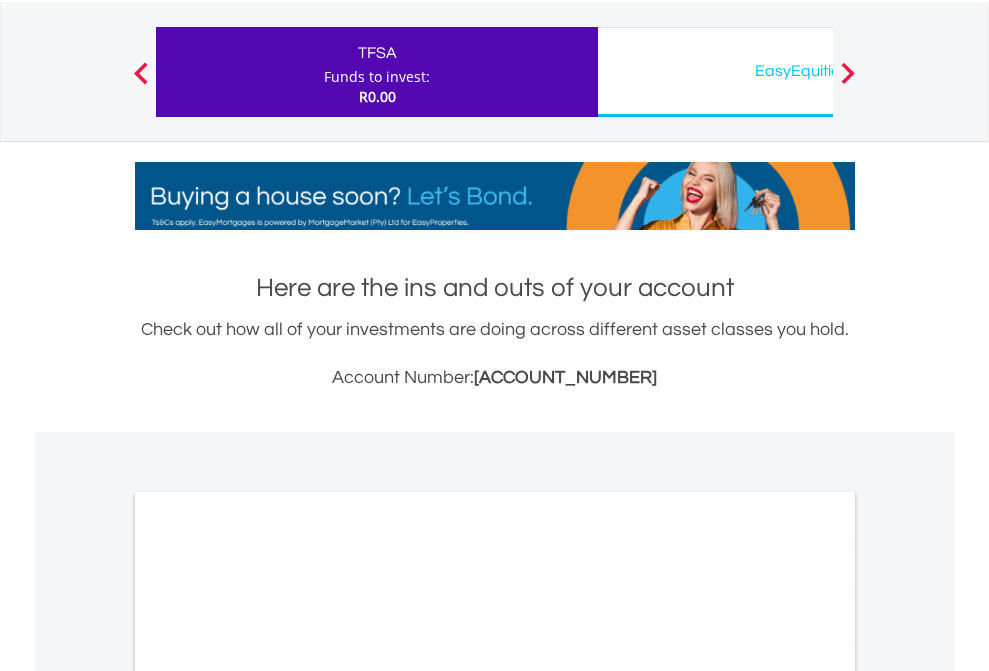 click on "All Holdings" at bounding box center (268, 979) 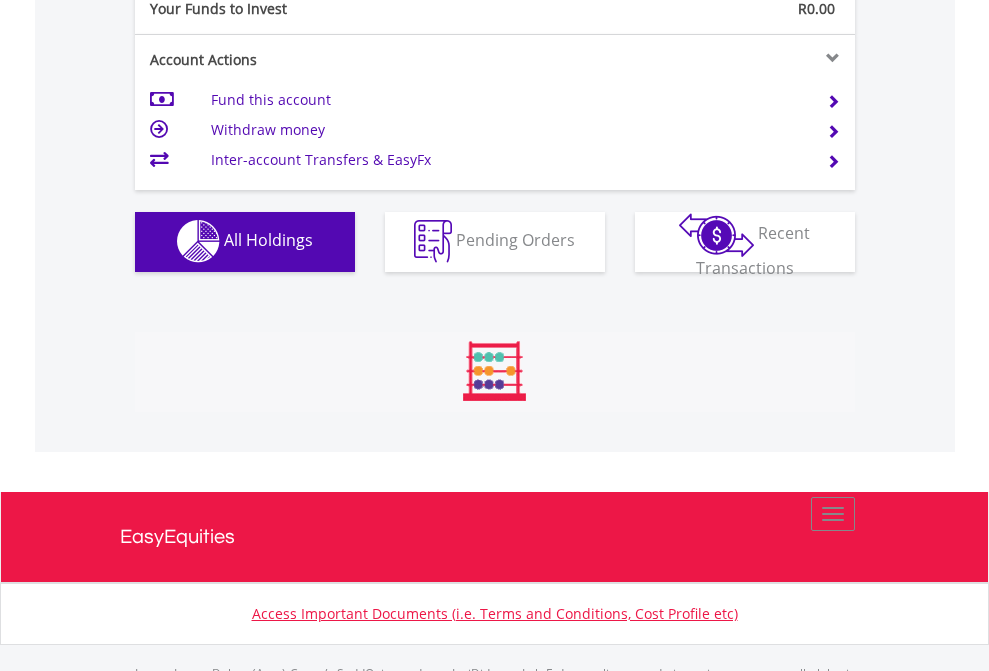 scroll, scrollTop: 999808, scrollLeft: 999687, axis: both 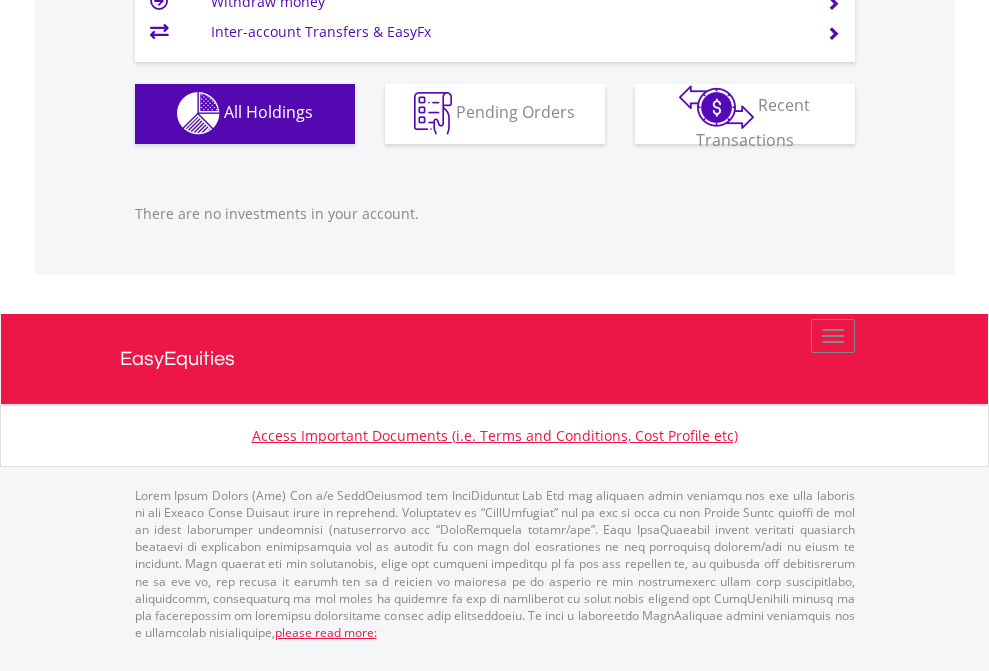 click on "EasyEquities USD" at bounding box center (818, -1142) 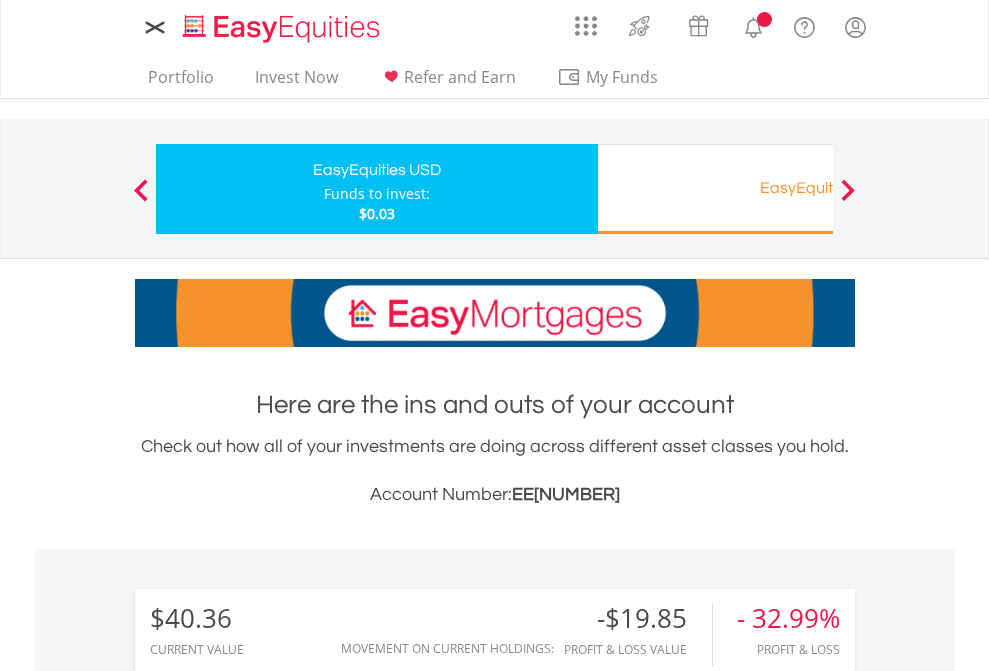 scroll, scrollTop: 0, scrollLeft: 0, axis: both 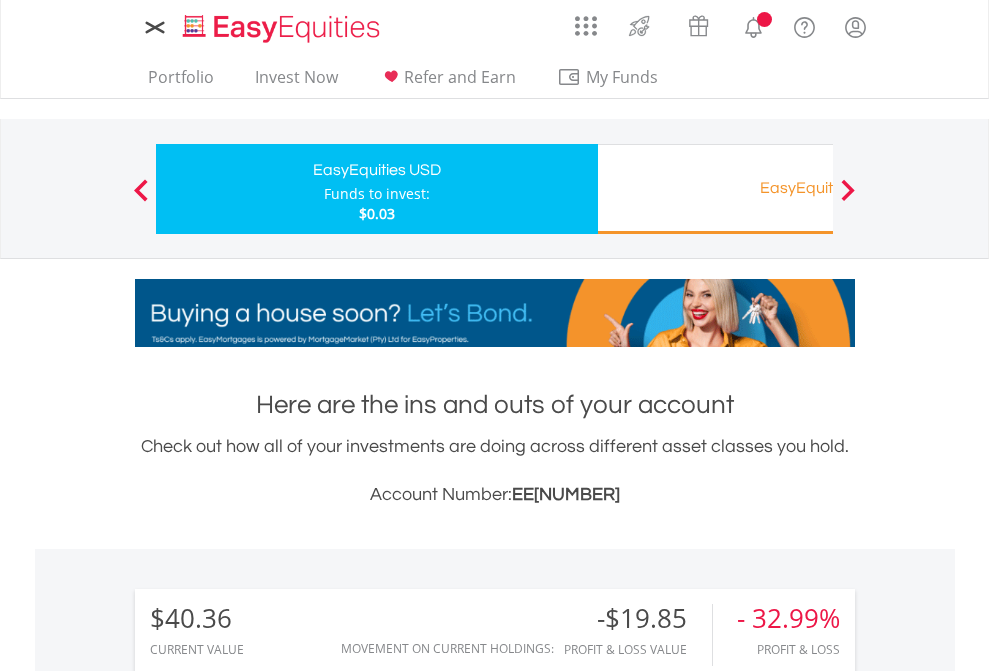 click on "All Holdings" at bounding box center (268, 1466) 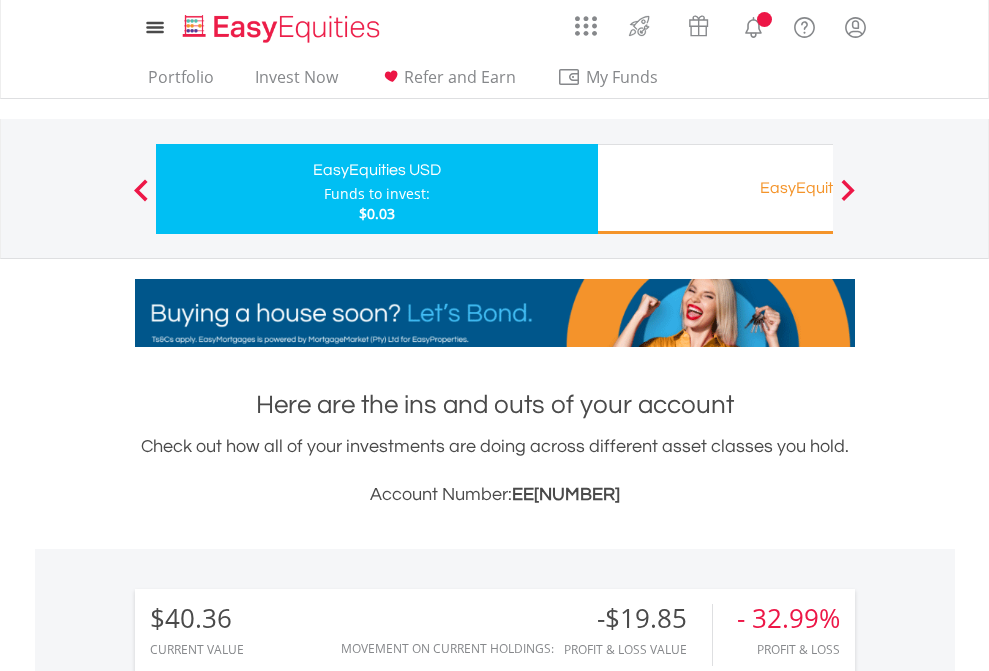 scroll, scrollTop: 1493, scrollLeft: 0, axis: vertical 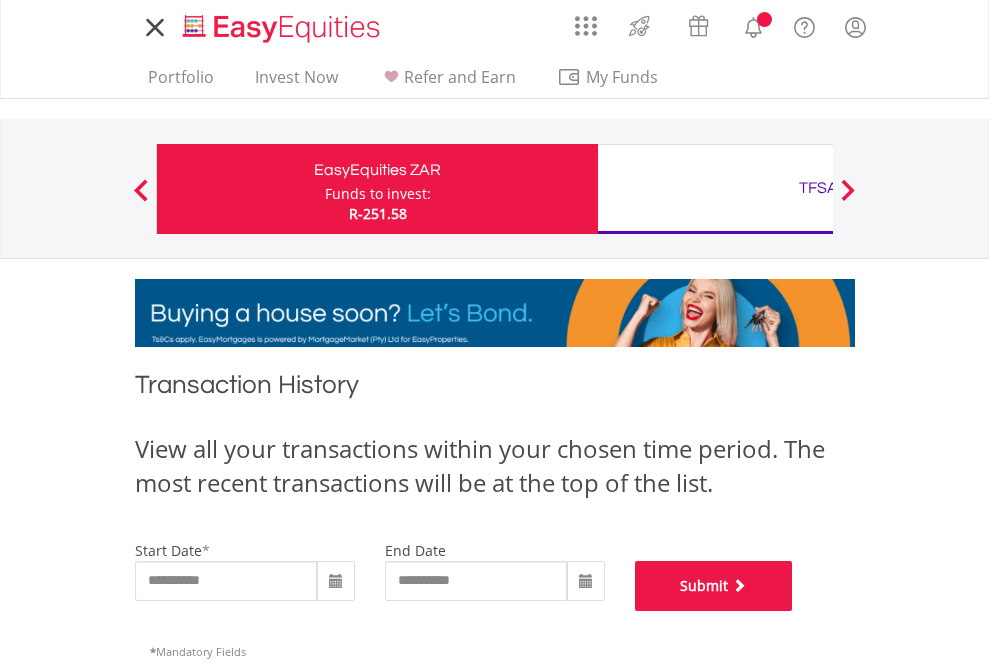 click on "Submit" at bounding box center (714, 586) 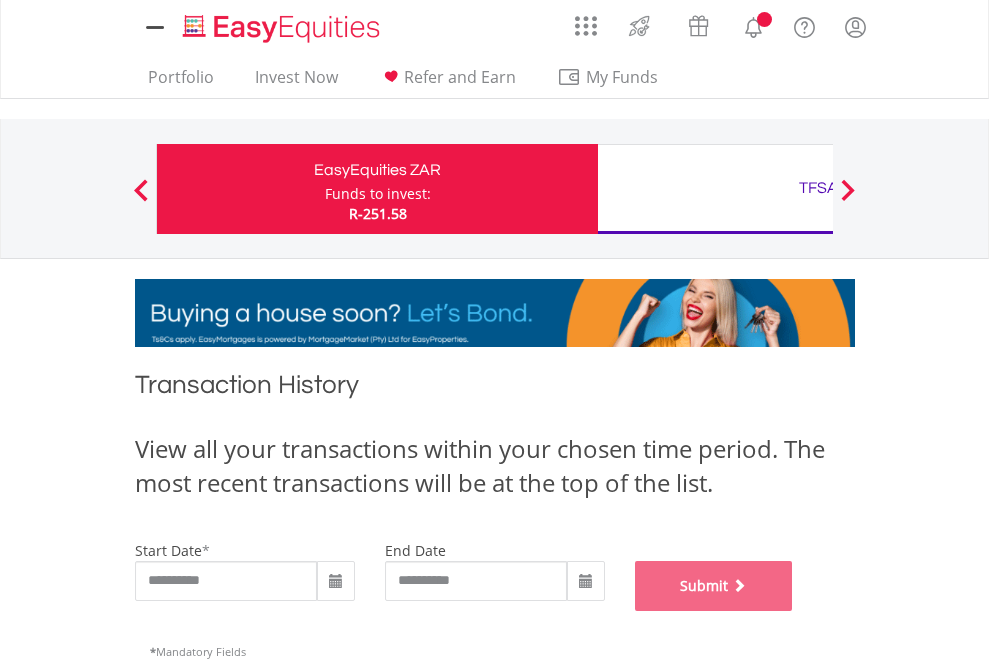 scroll, scrollTop: 811, scrollLeft: 0, axis: vertical 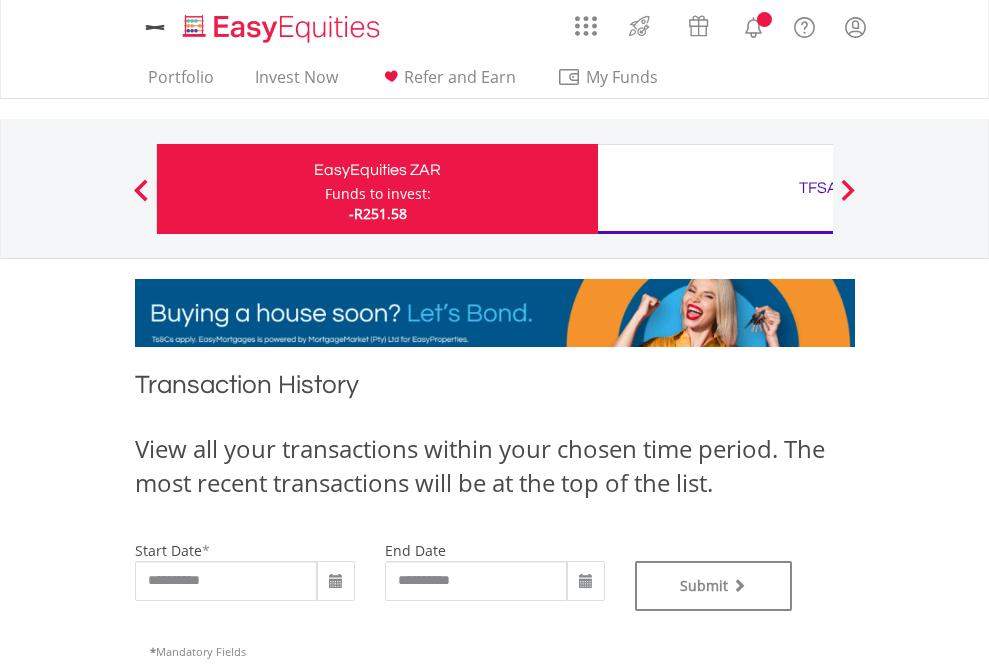 click on "TFSA" at bounding box center (818, 188) 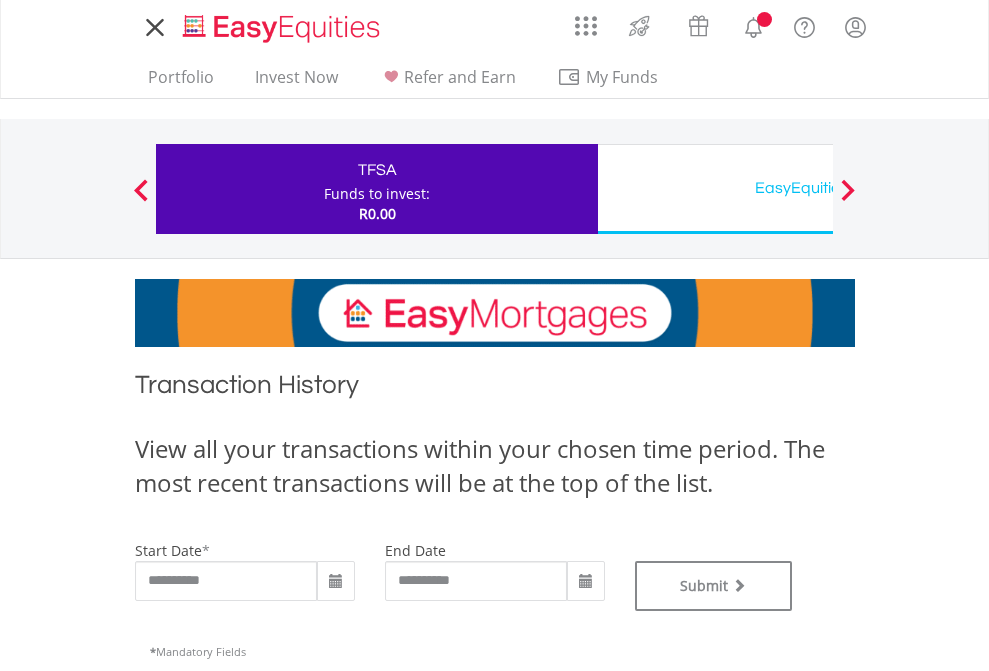 scroll, scrollTop: 0, scrollLeft: 0, axis: both 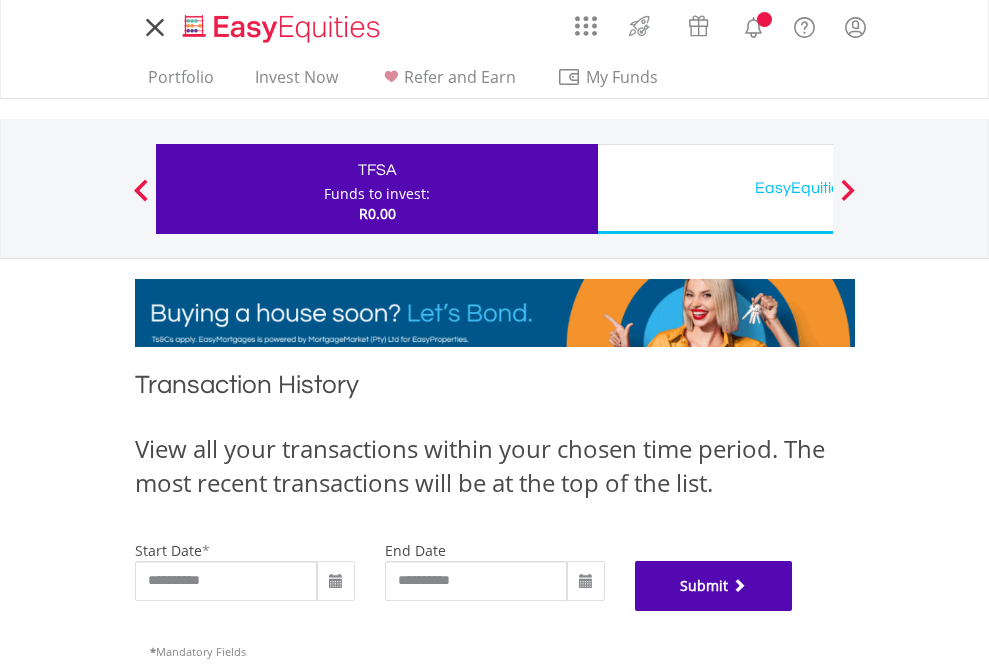 click on "Submit" at bounding box center (714, 586) 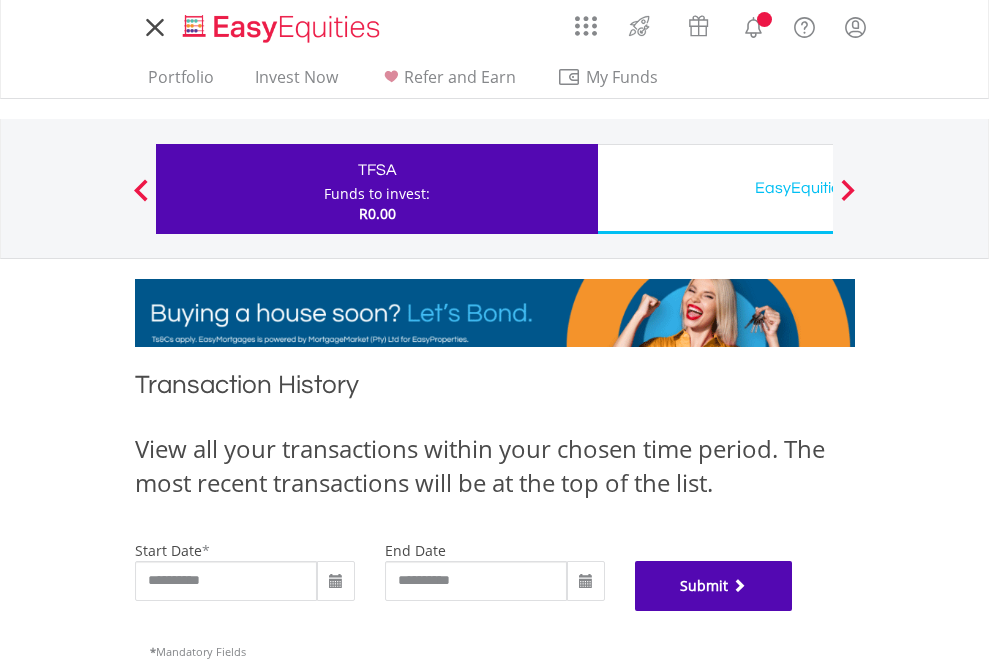 scroll, scrollTop: 811, scrollLeft: 0, axis: vertical 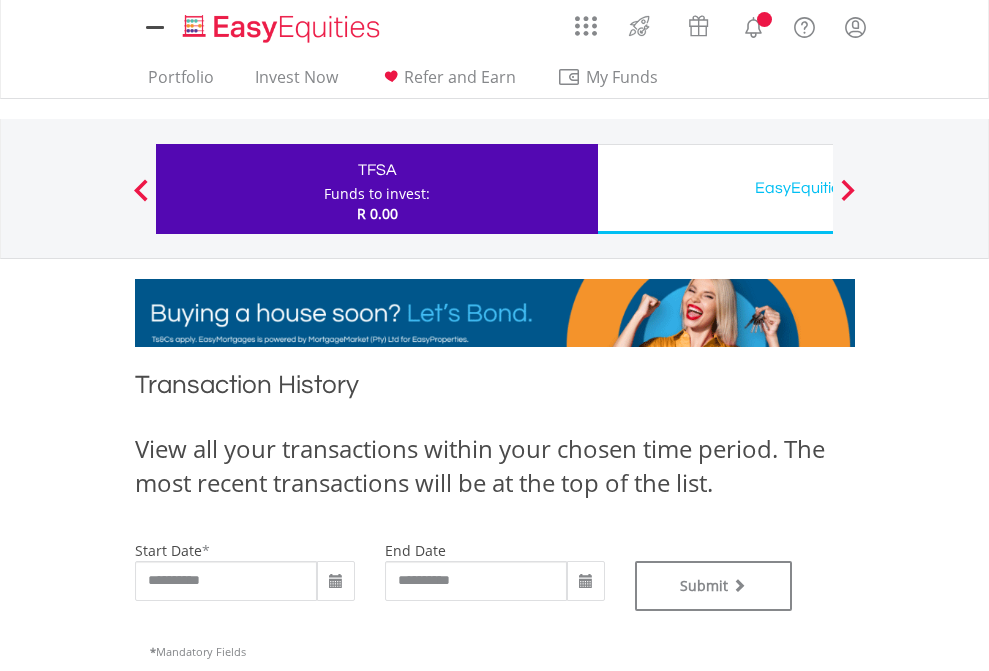 click on "EasyEquities USD" at bounding box center [818, 188] 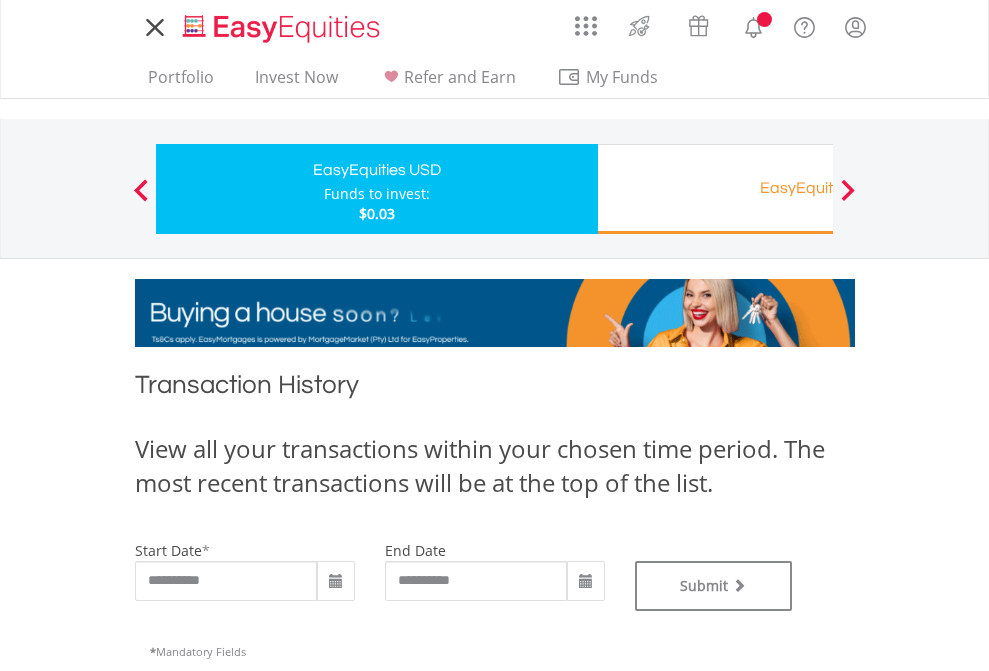 scroll, scrollTop: 0, scrollLeft: 0, axis: both 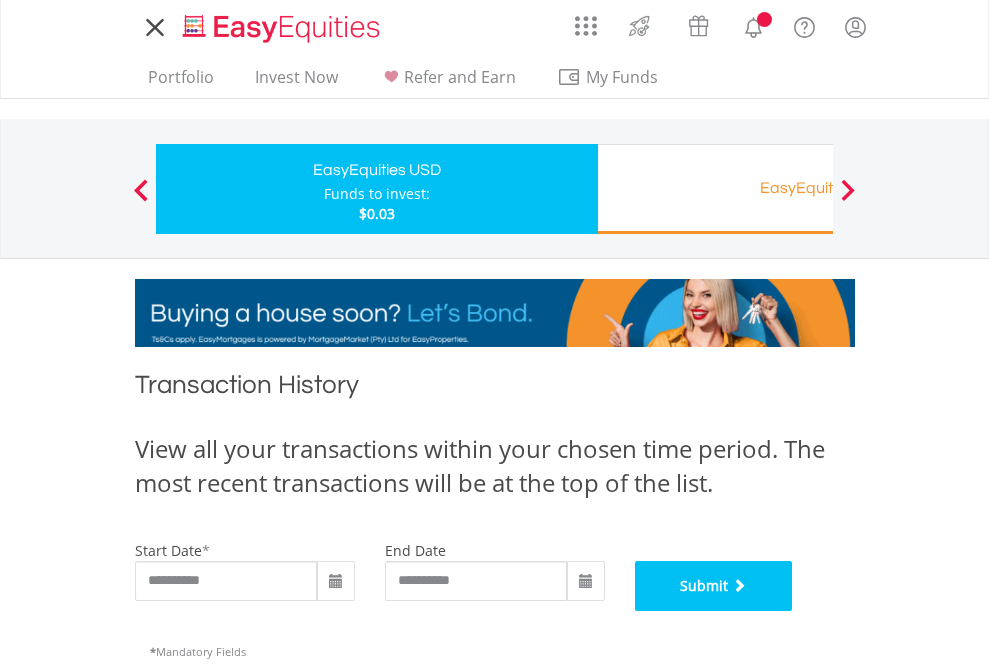 click on "Submit" at bounding box center (714, 586) 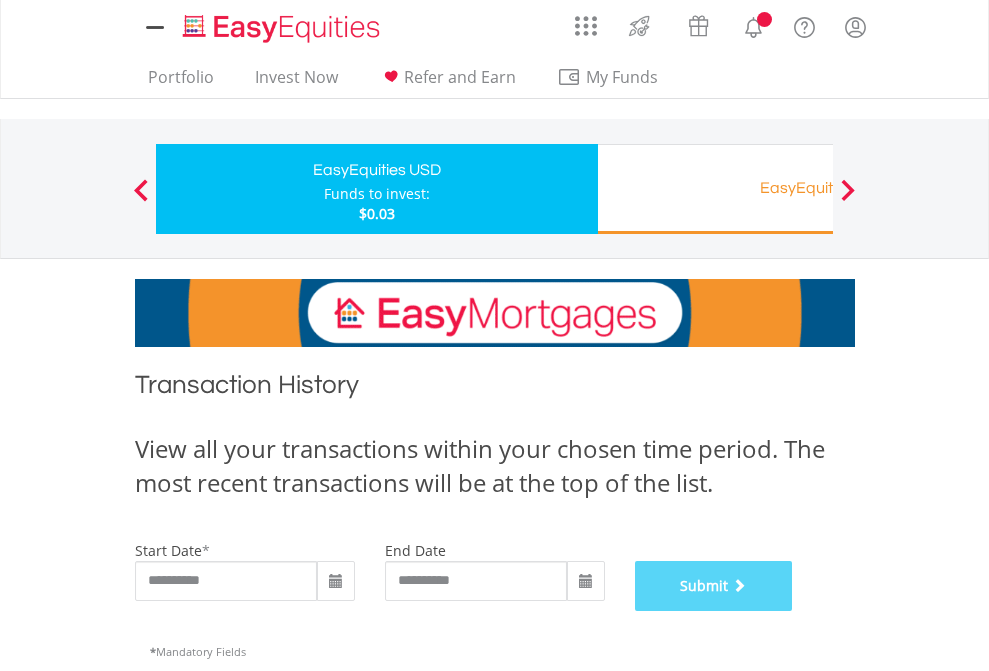 scroll, scrollTop: 811, scrollLeft: 0, axis: vertical 